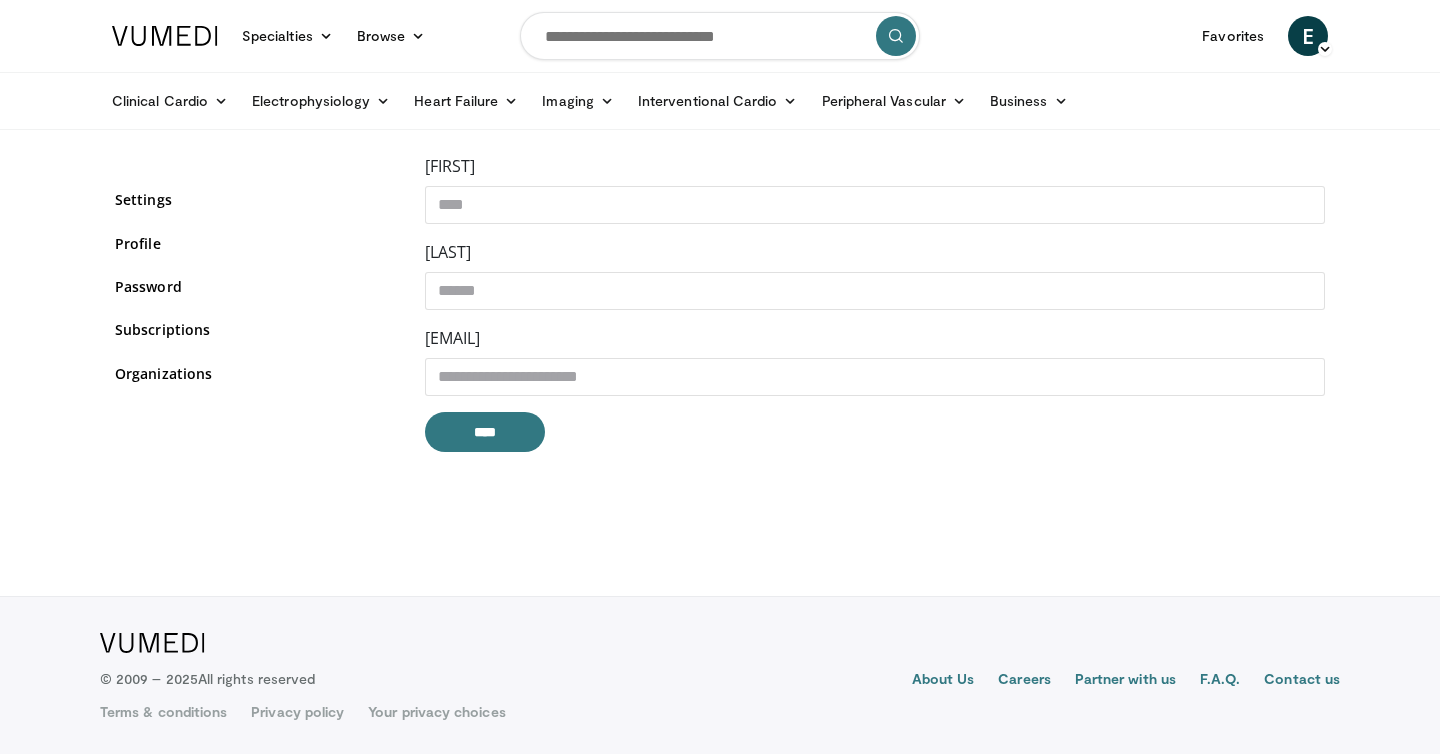 scroll, scrollTop: 0, scrollLeft: 0, axis: both 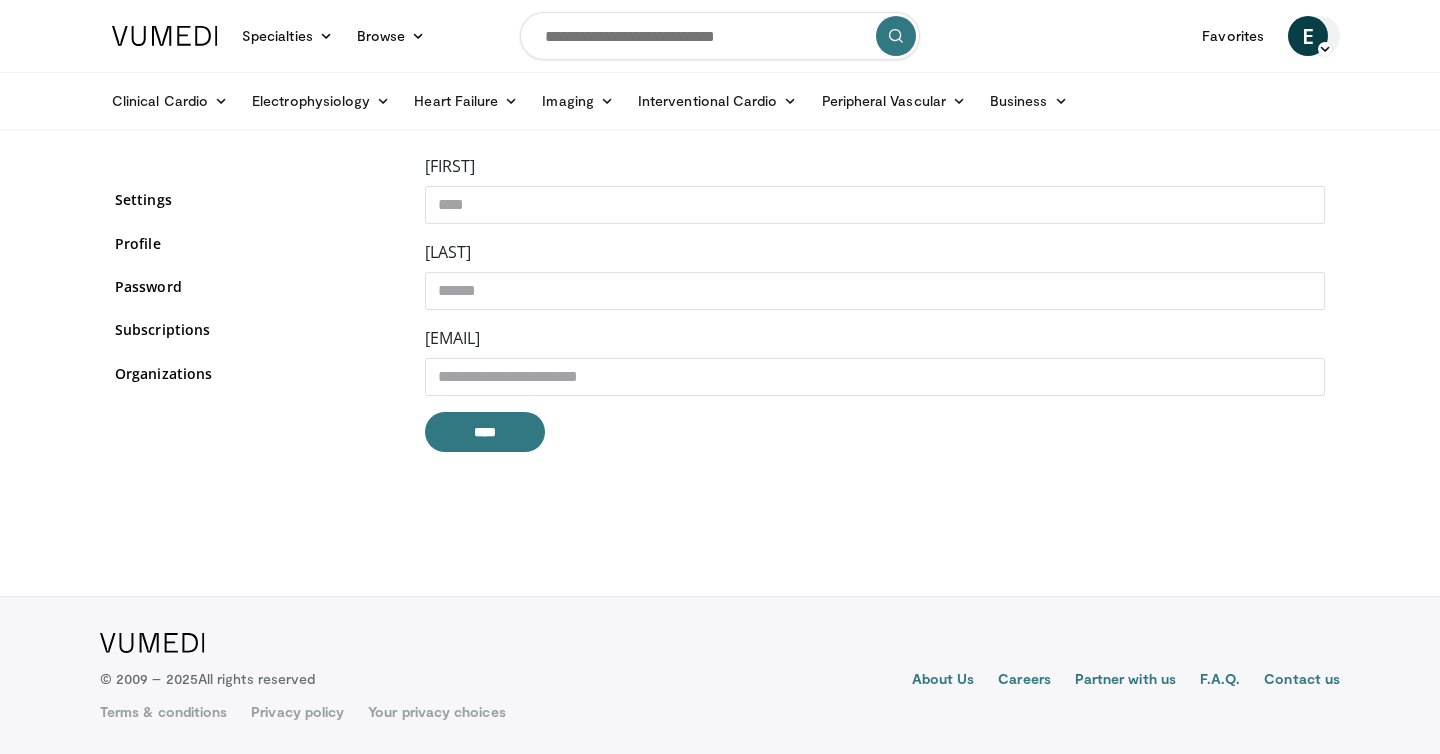click at bounding box center (1325, 49) 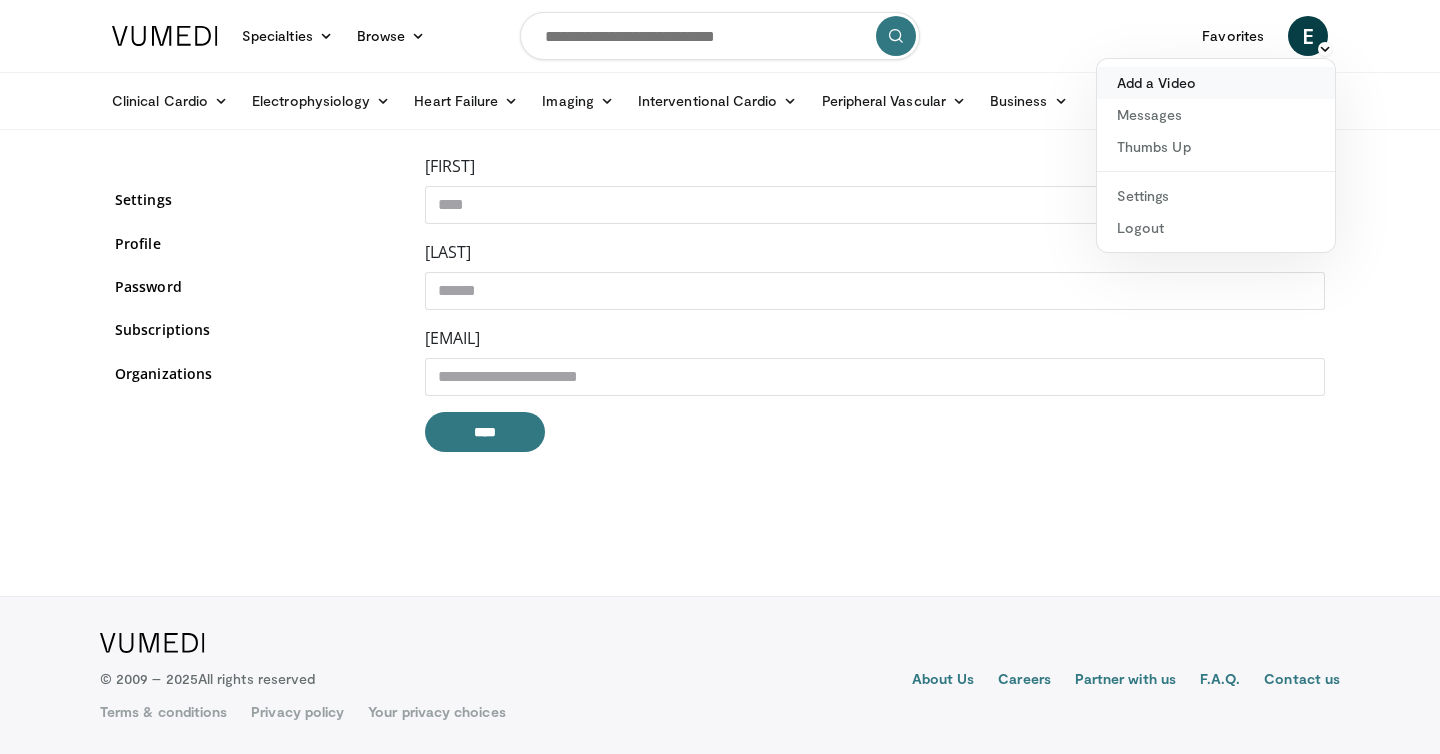 click on "Add a Video" at bounding box center [1216, 83] 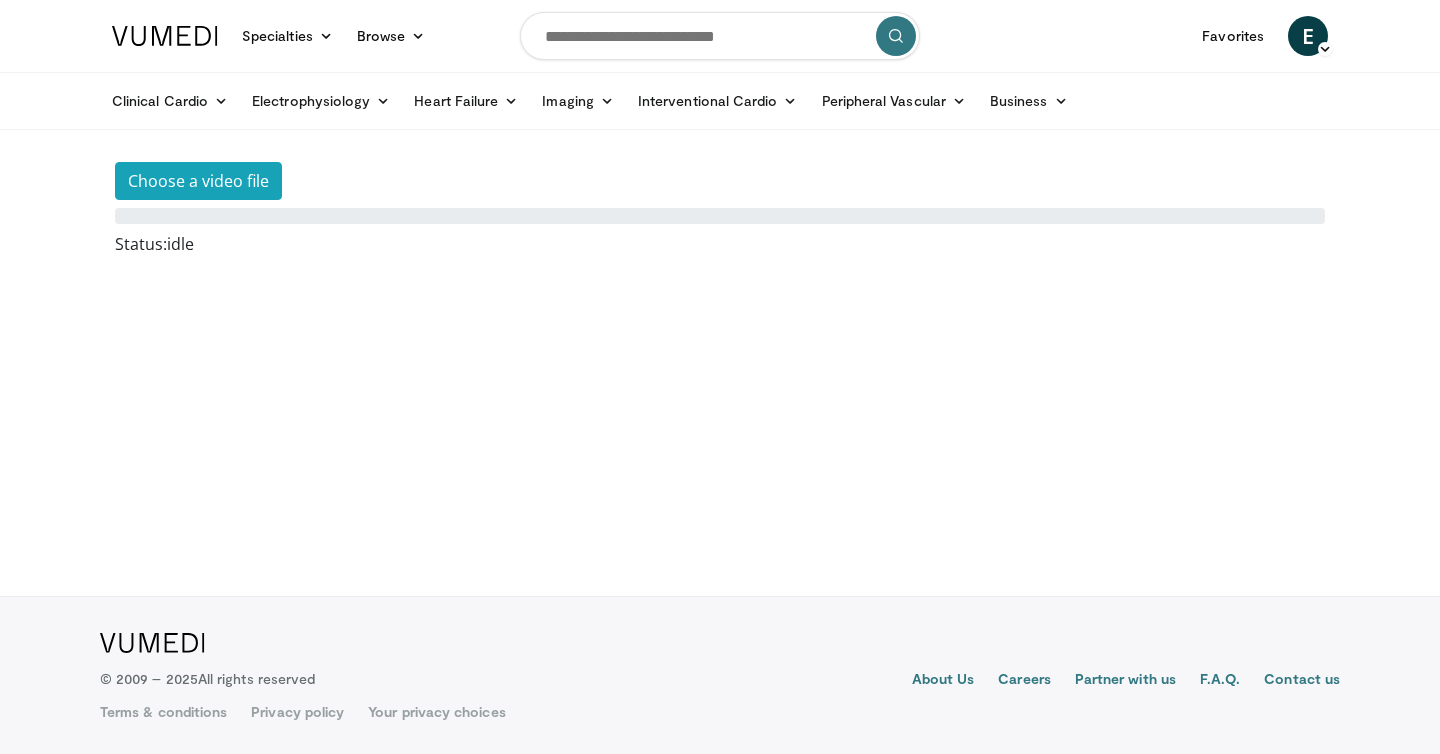 scroll, scrollTop: 0, scrollLeft: 0, axis: both 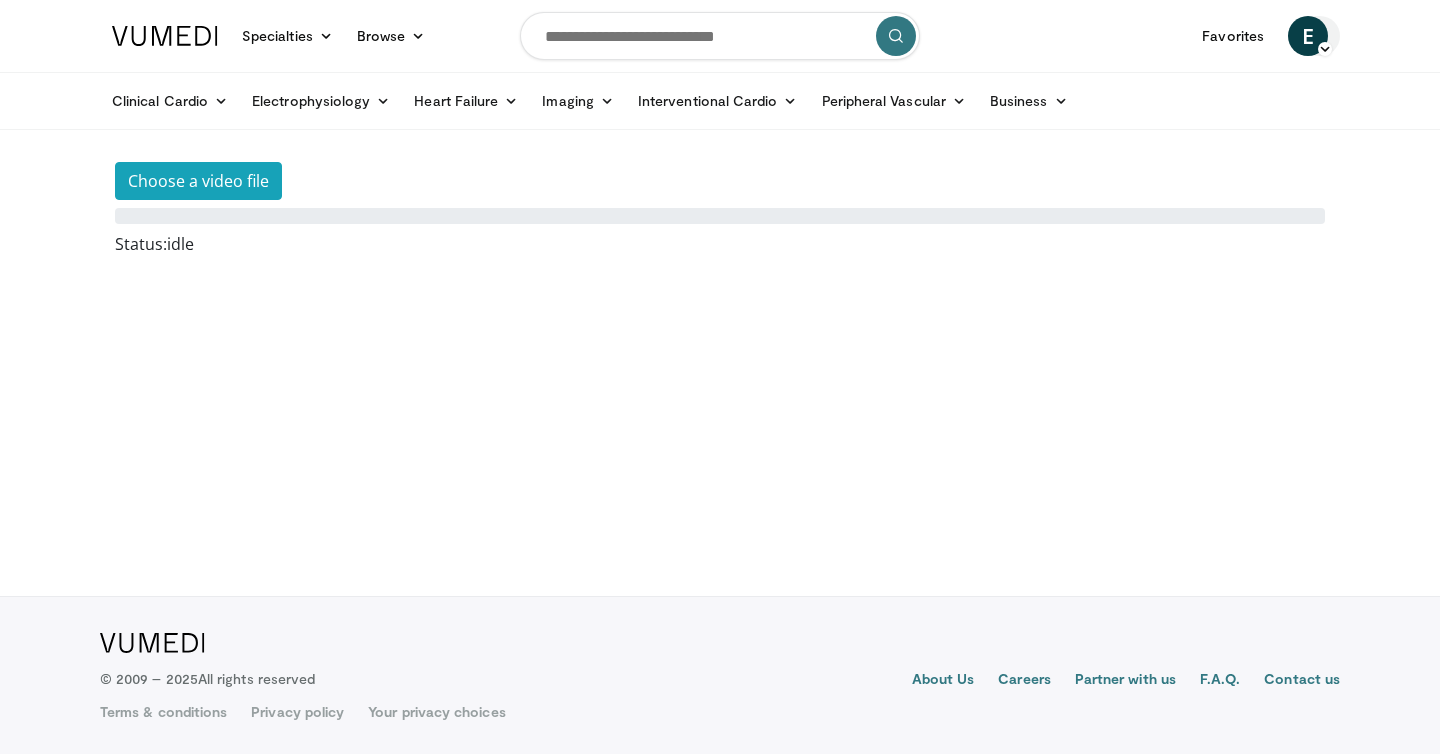 click on "E" at bounding box center [1308, 36] 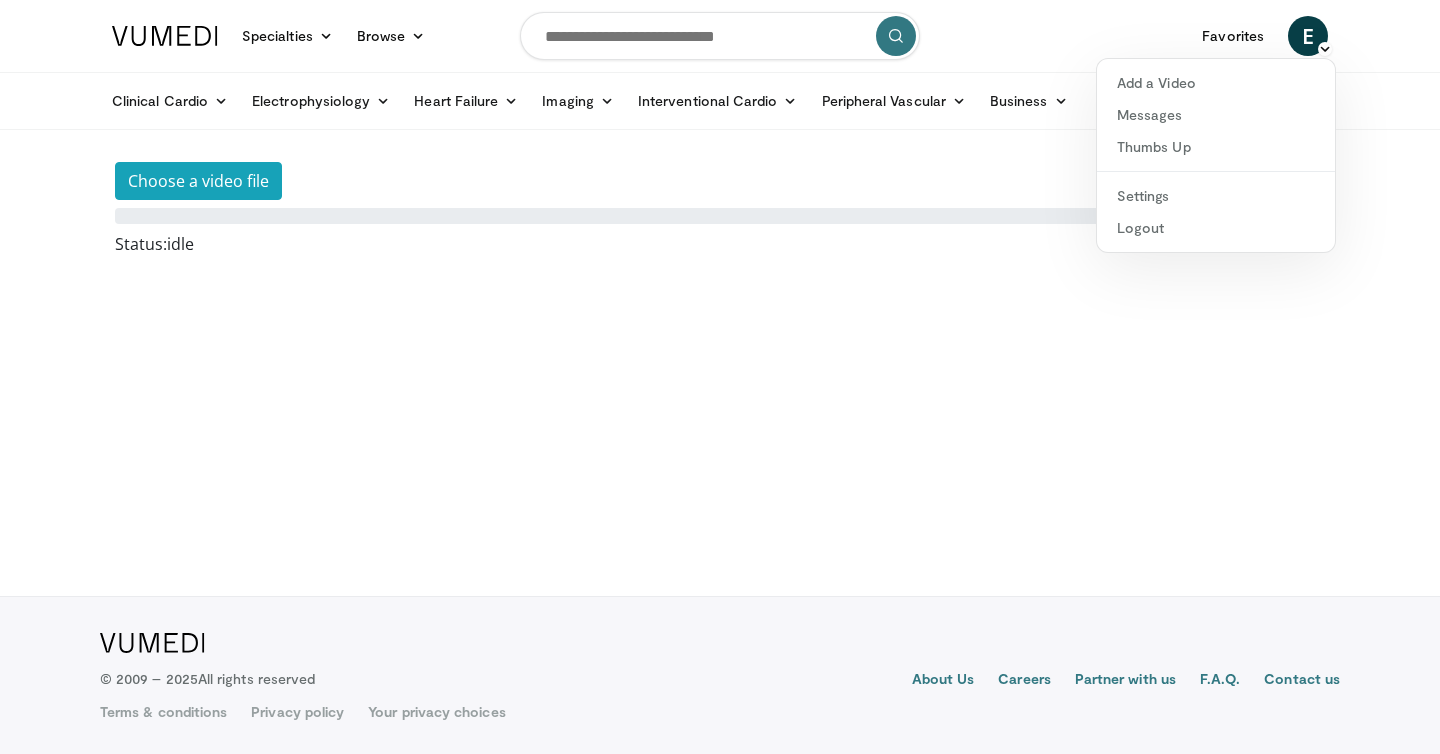 click at bounding box center [720, 36] 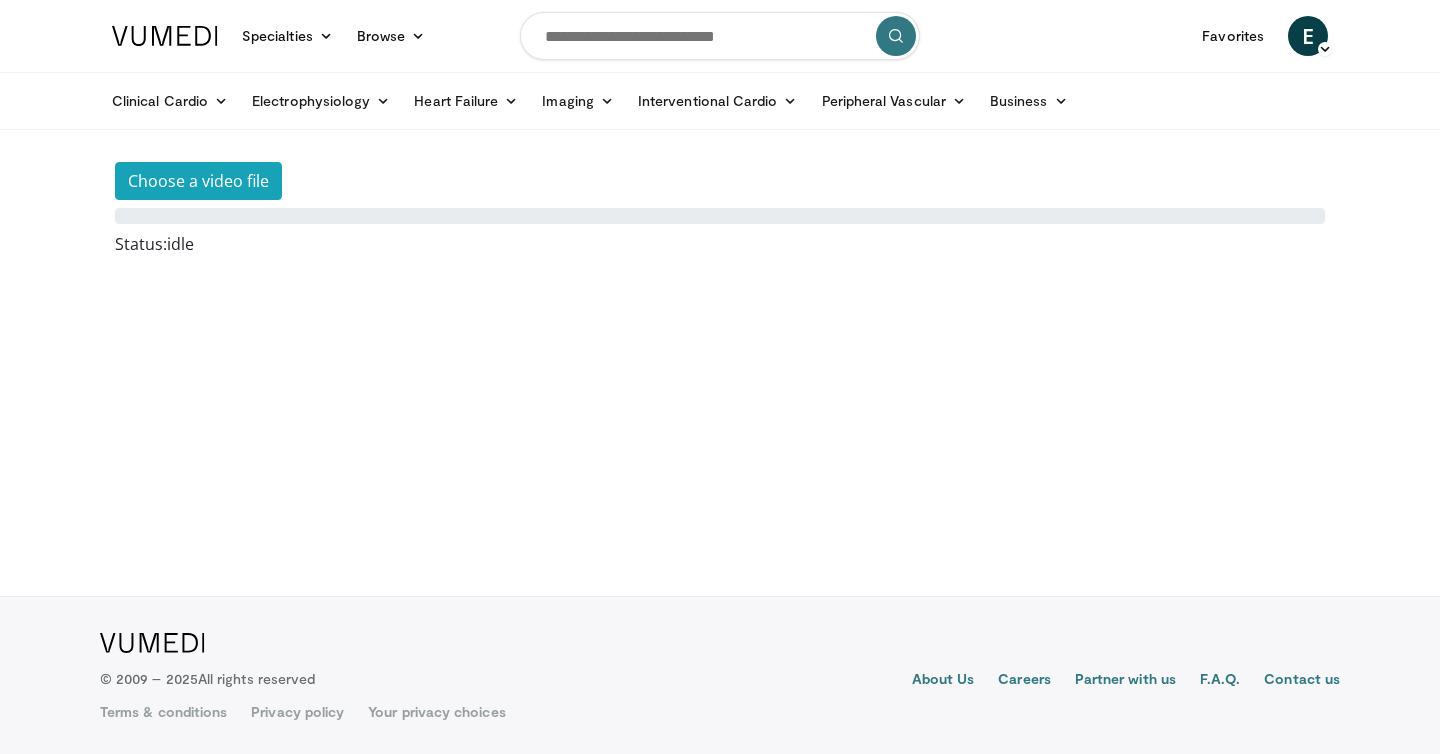 click at bounding box center [720, 36] 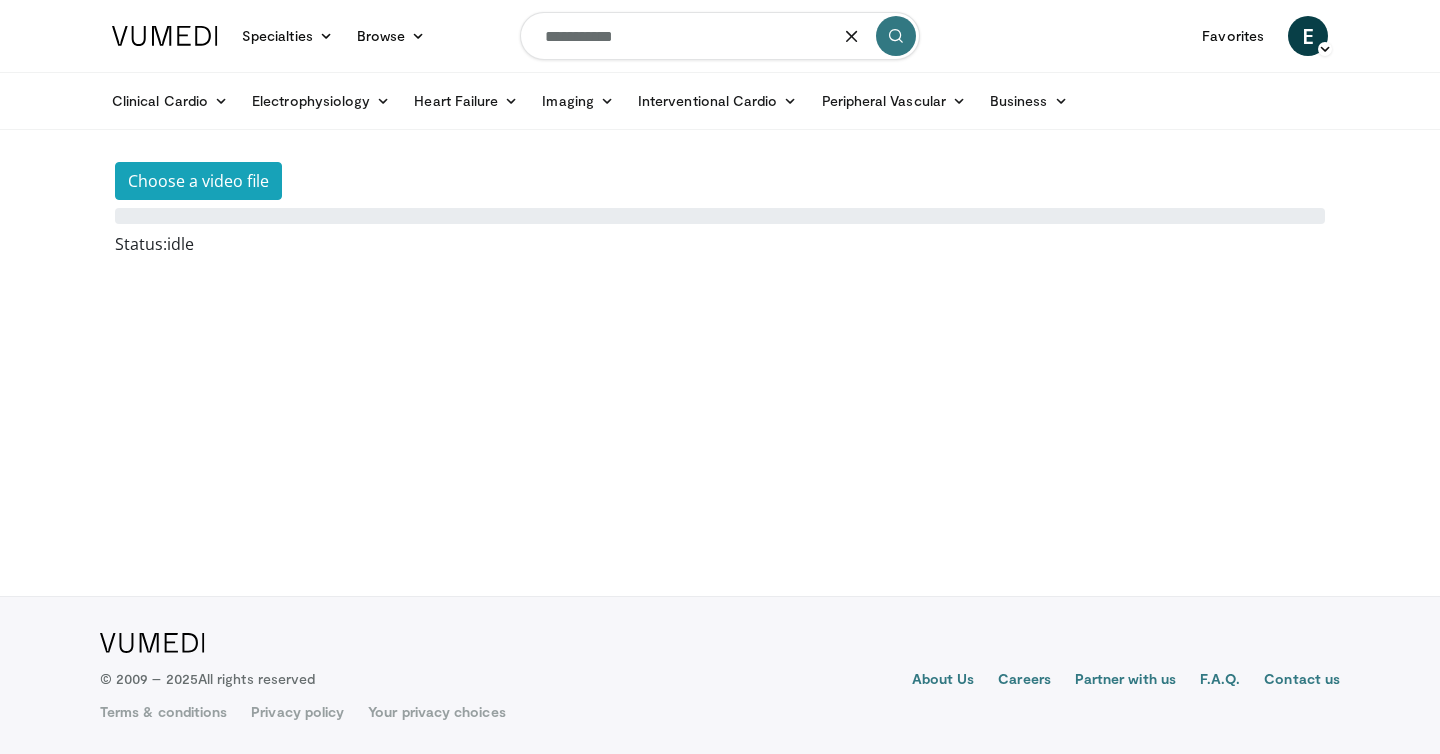 type on "**********" 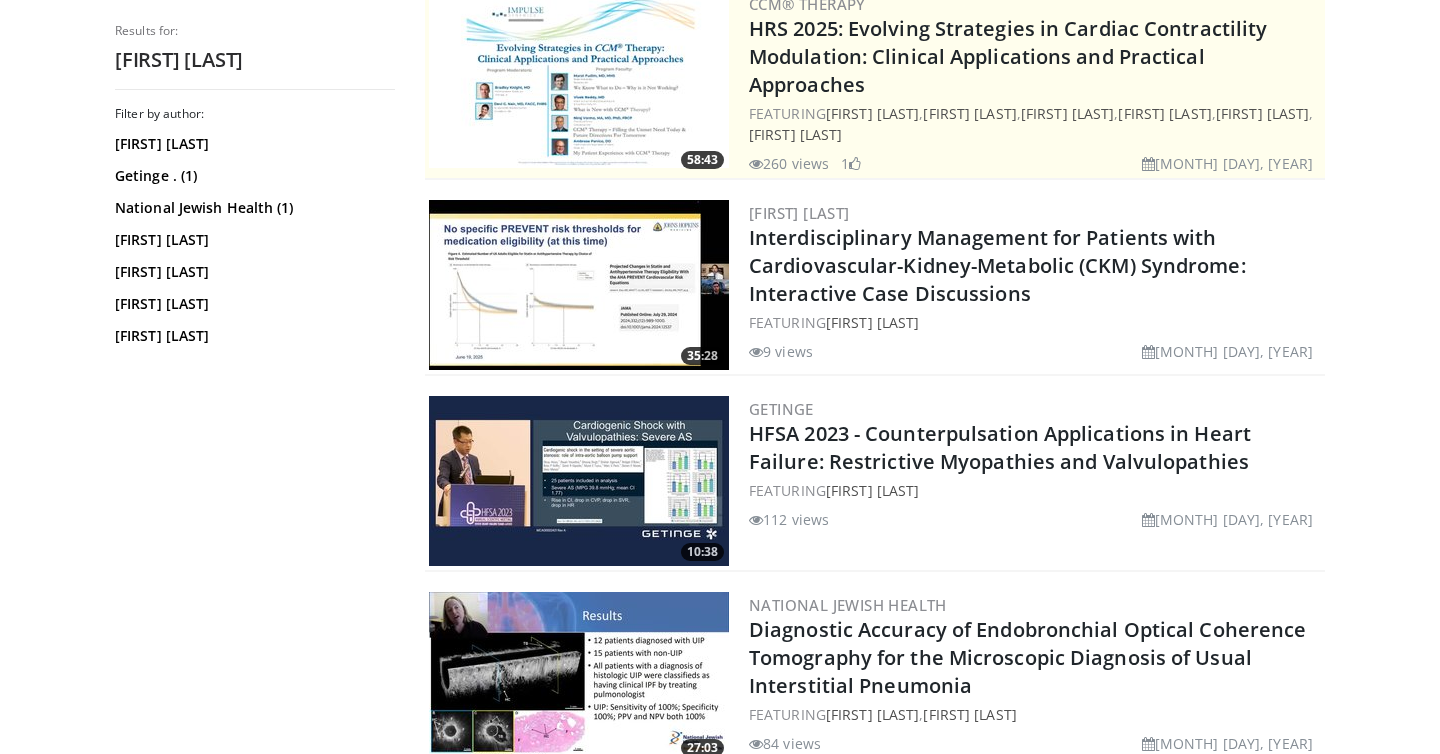 scroll, scrollTop: 454, scrollLeft: 0, axis: vertical 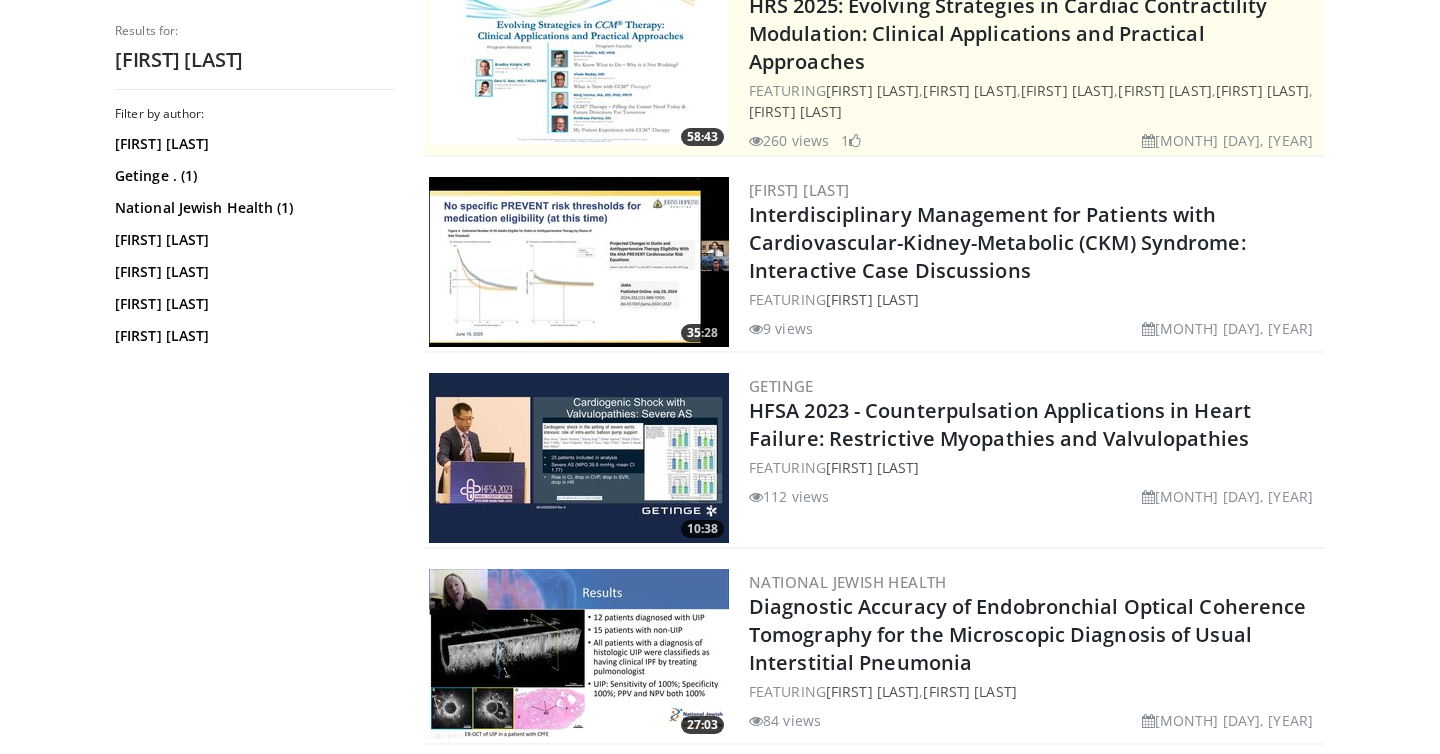 click at bounding box center [579, 262] 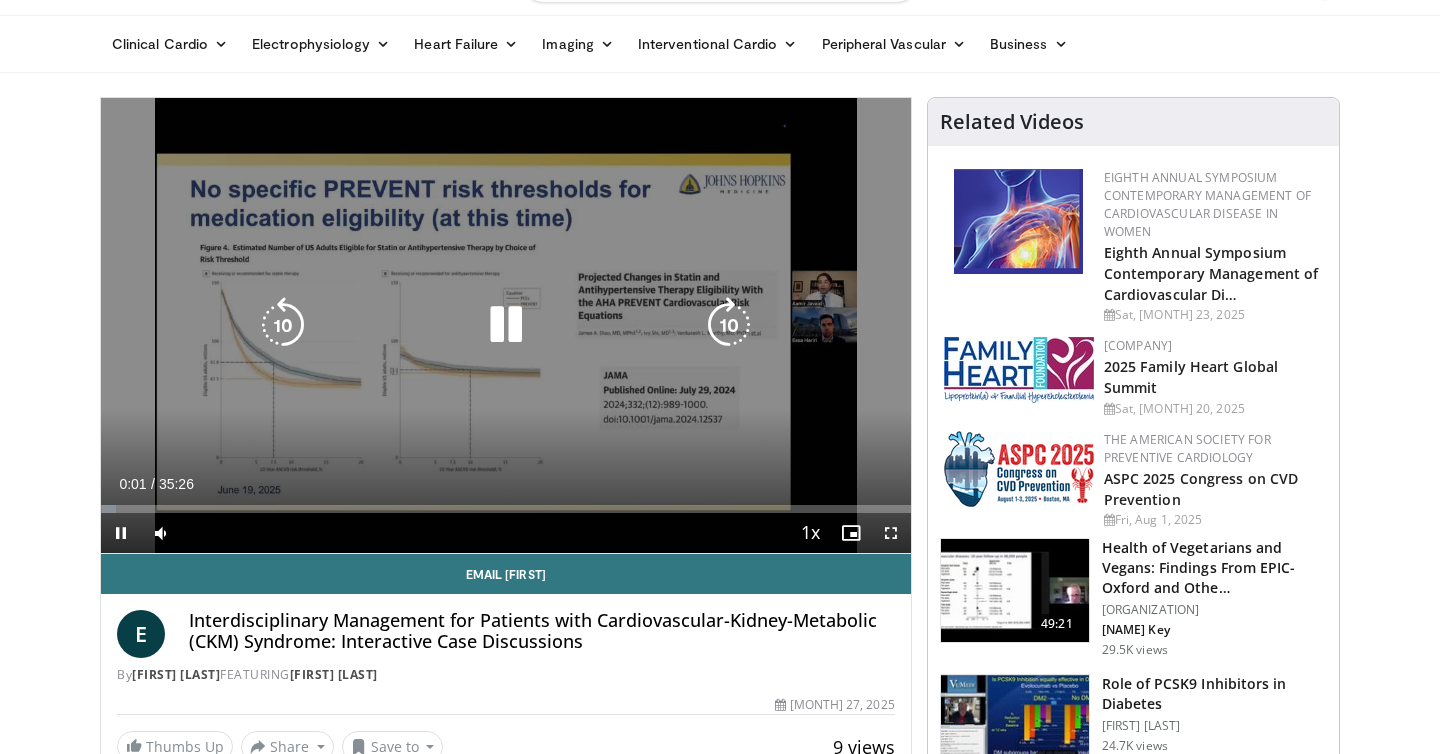 scroll, scrollTop: 58, scrollLeft: 0, axis: vertical 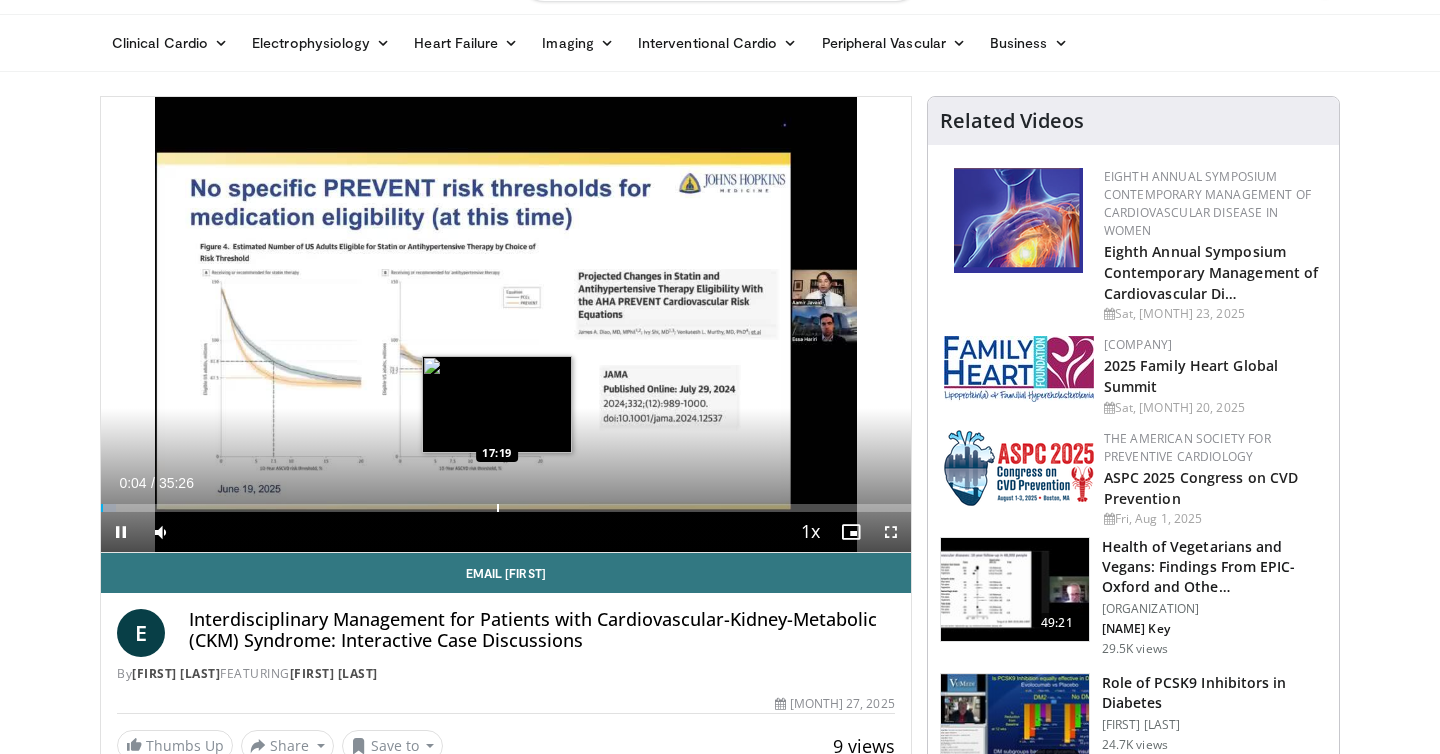 click on "**********" at bounding box center (506, 325) 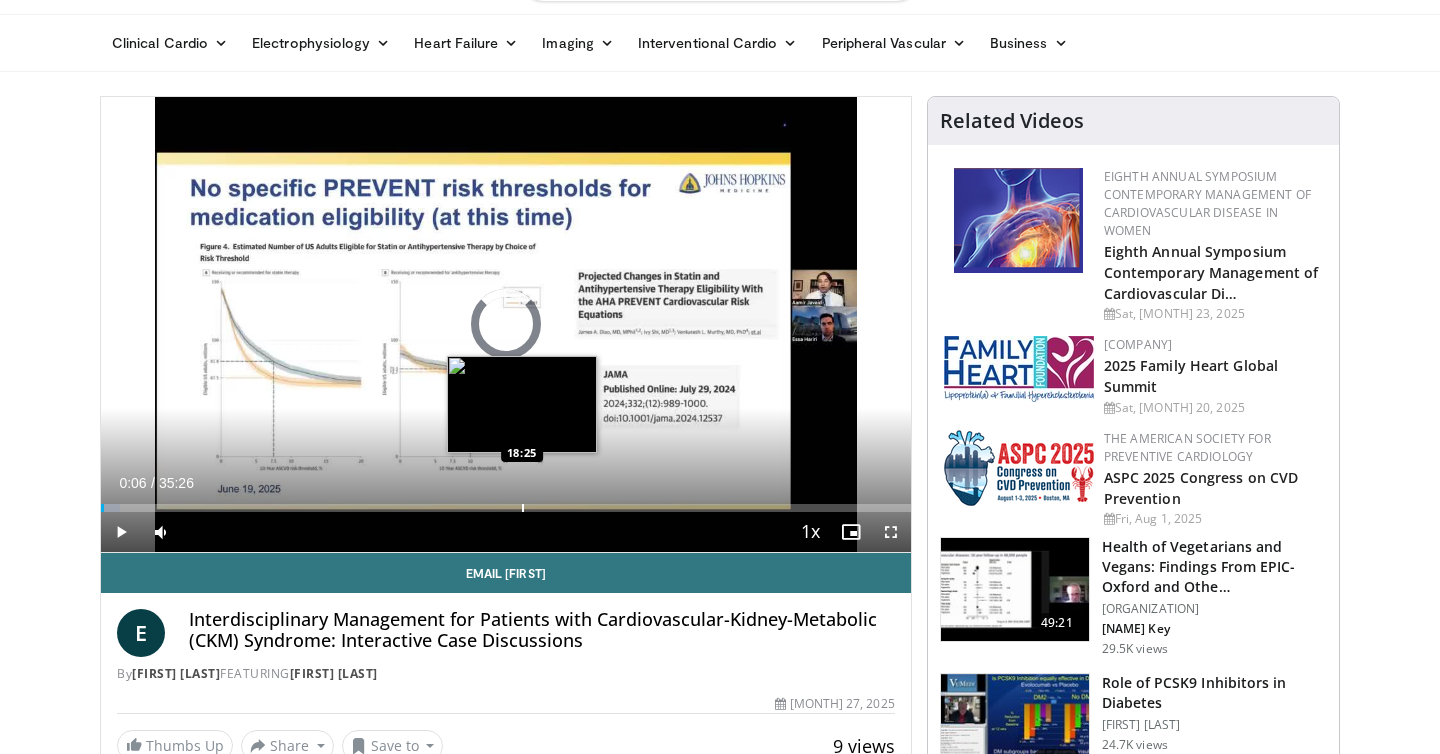 click on "Loaded :  2.34% 00:06 18:25" at bounding box center [506, 502] 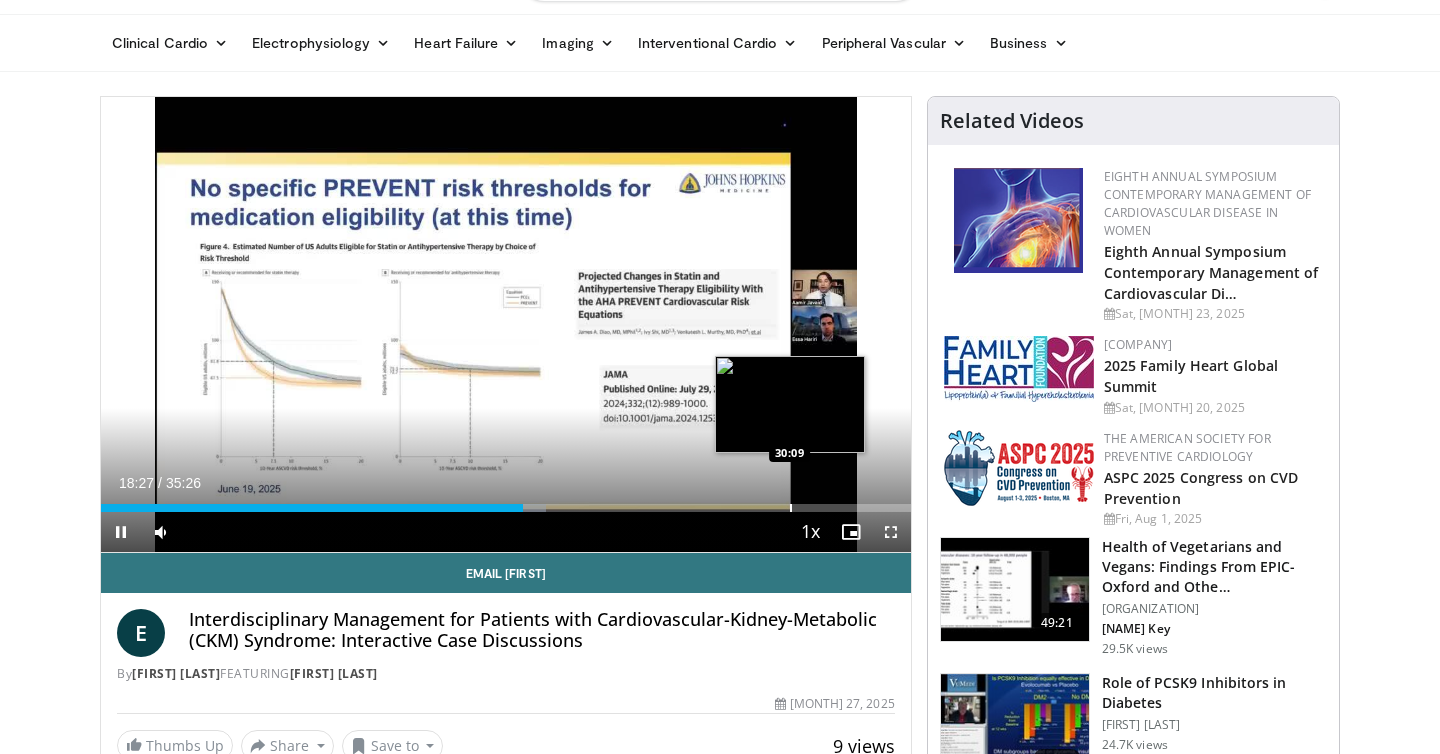 click at bounding box center [791, 508] 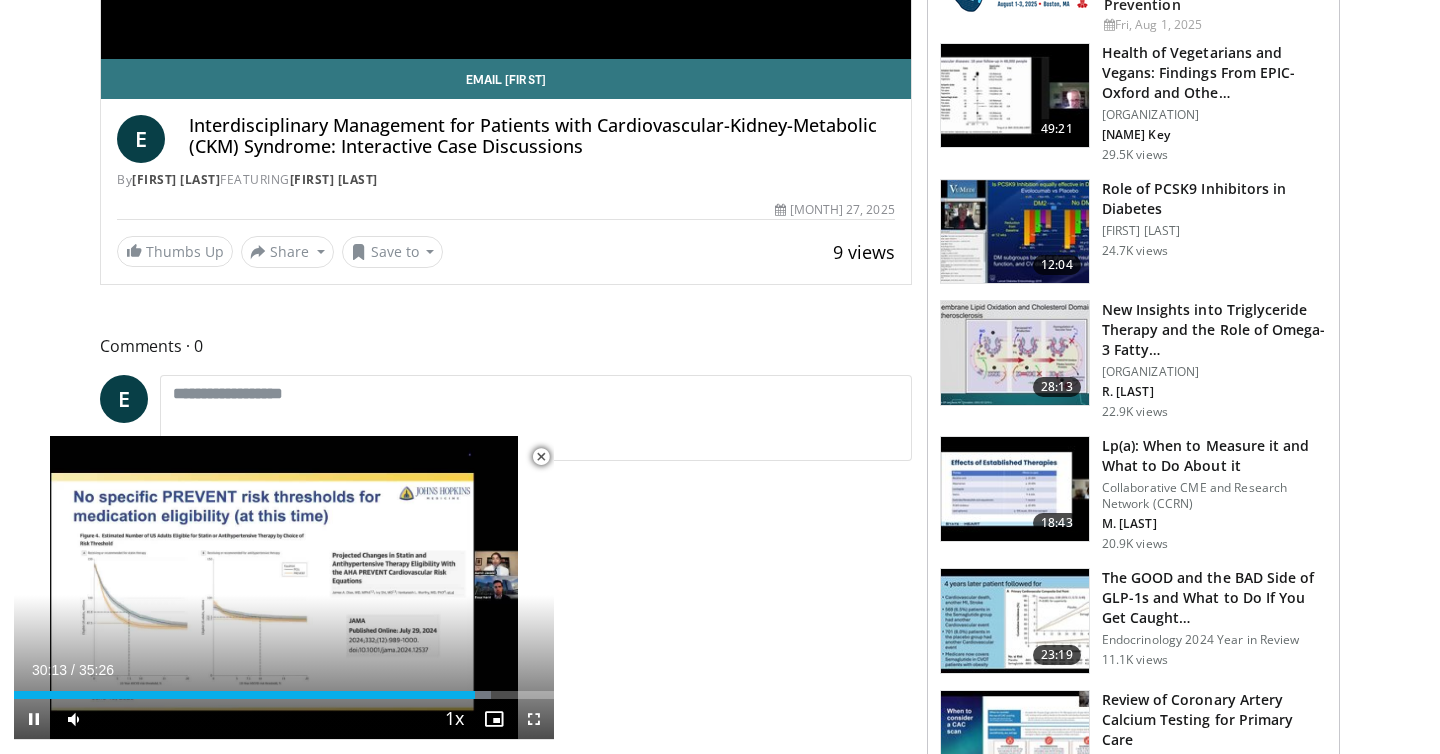scroll, scrollTop: 642, scrollLeft: 0, axis: vertical 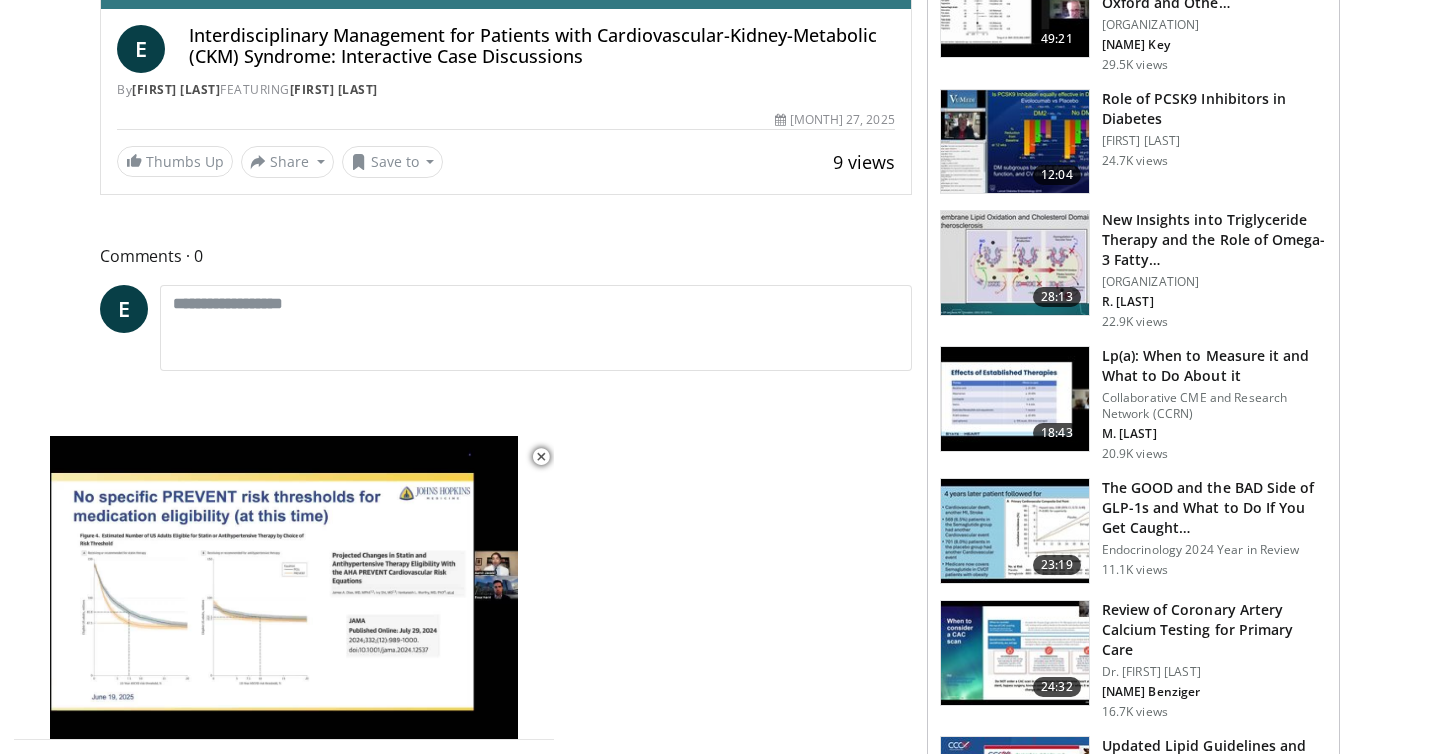 click on "9 views" at bounding box center (864, 162) 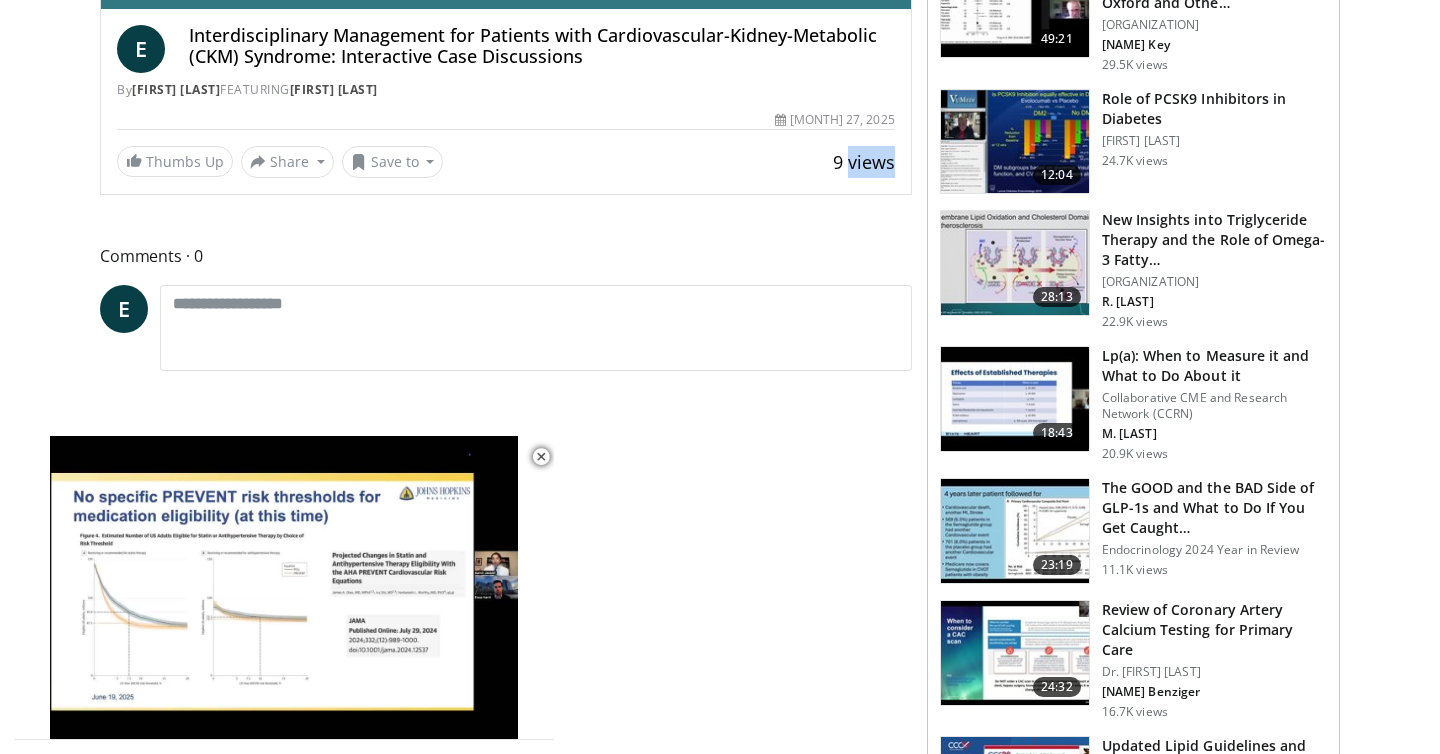 click on "9 views" at bounding box center [864, 162] 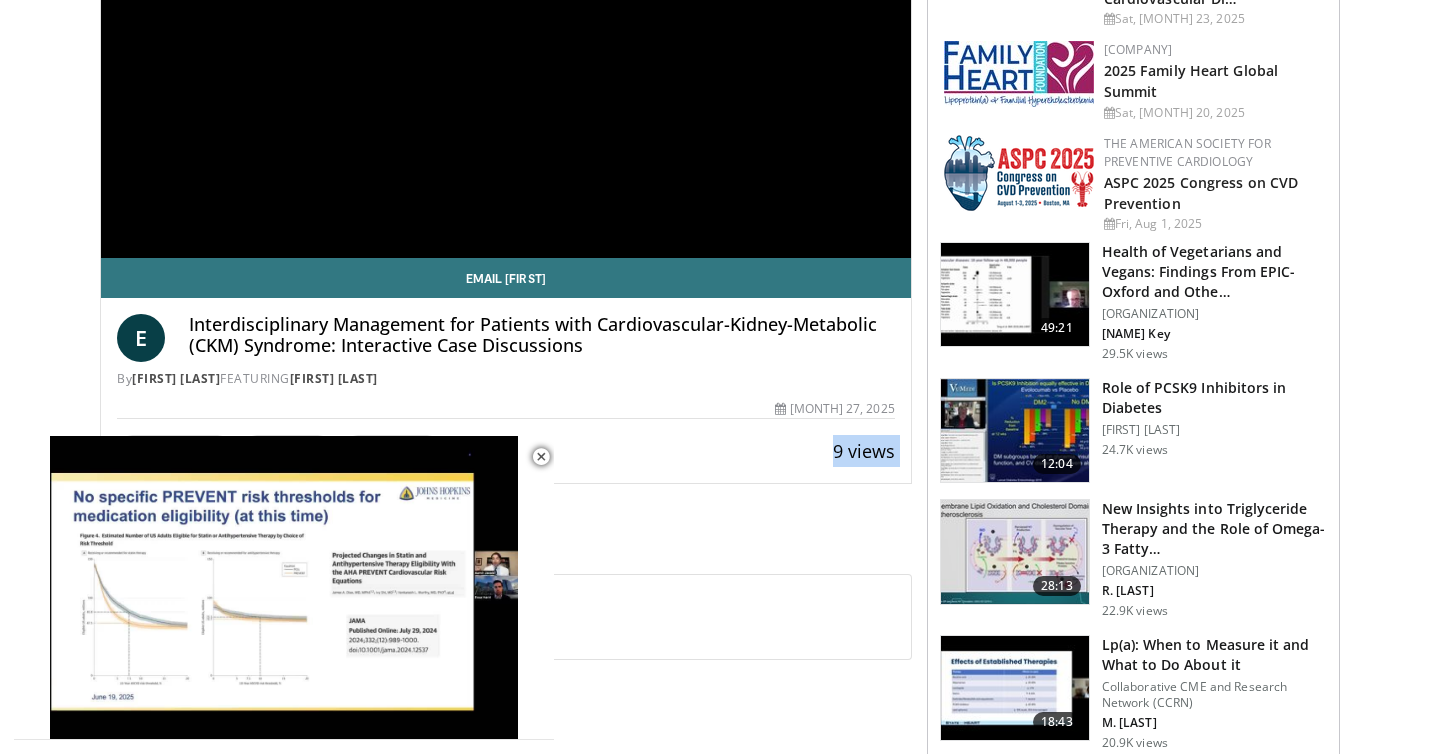scroll, scrollTop: 0, scrollLeft: 0, axis: both 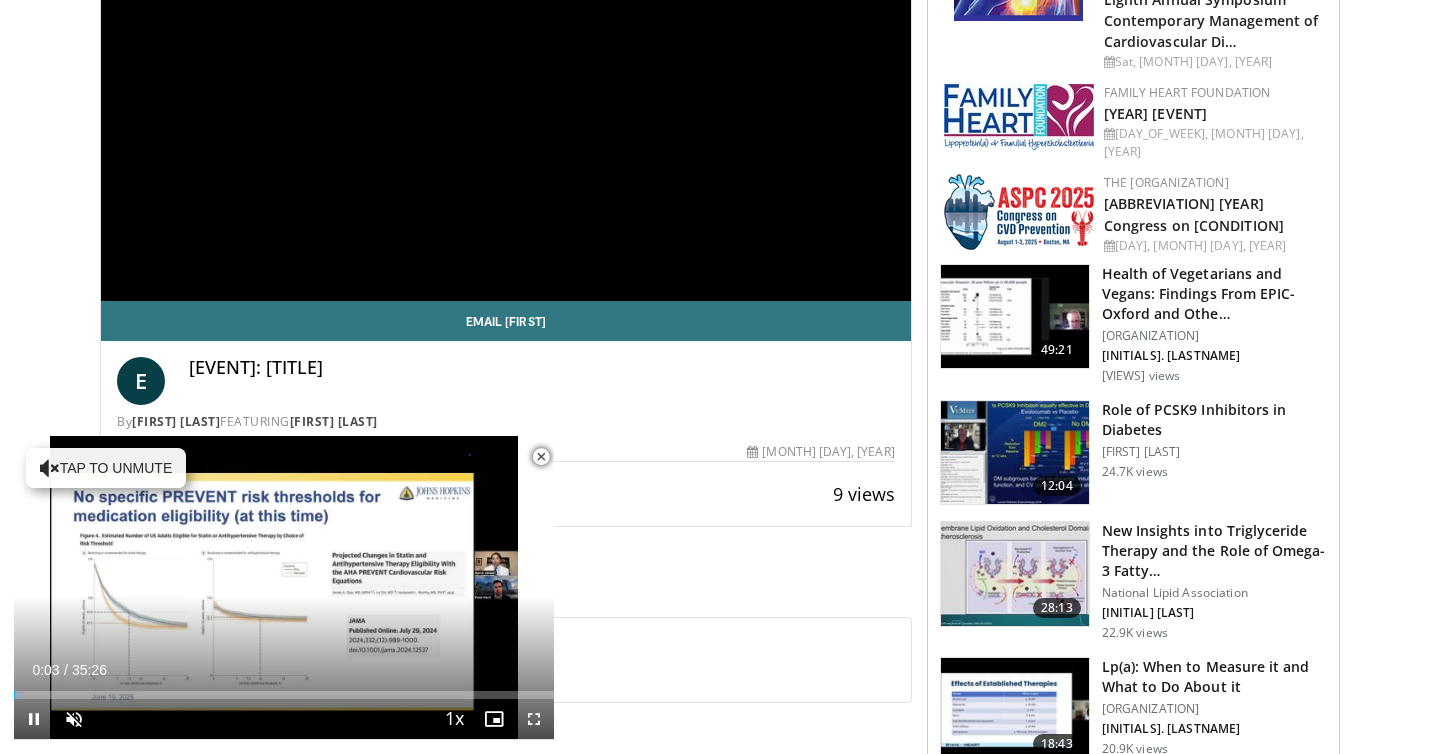 click at bounding box center (541, 457) 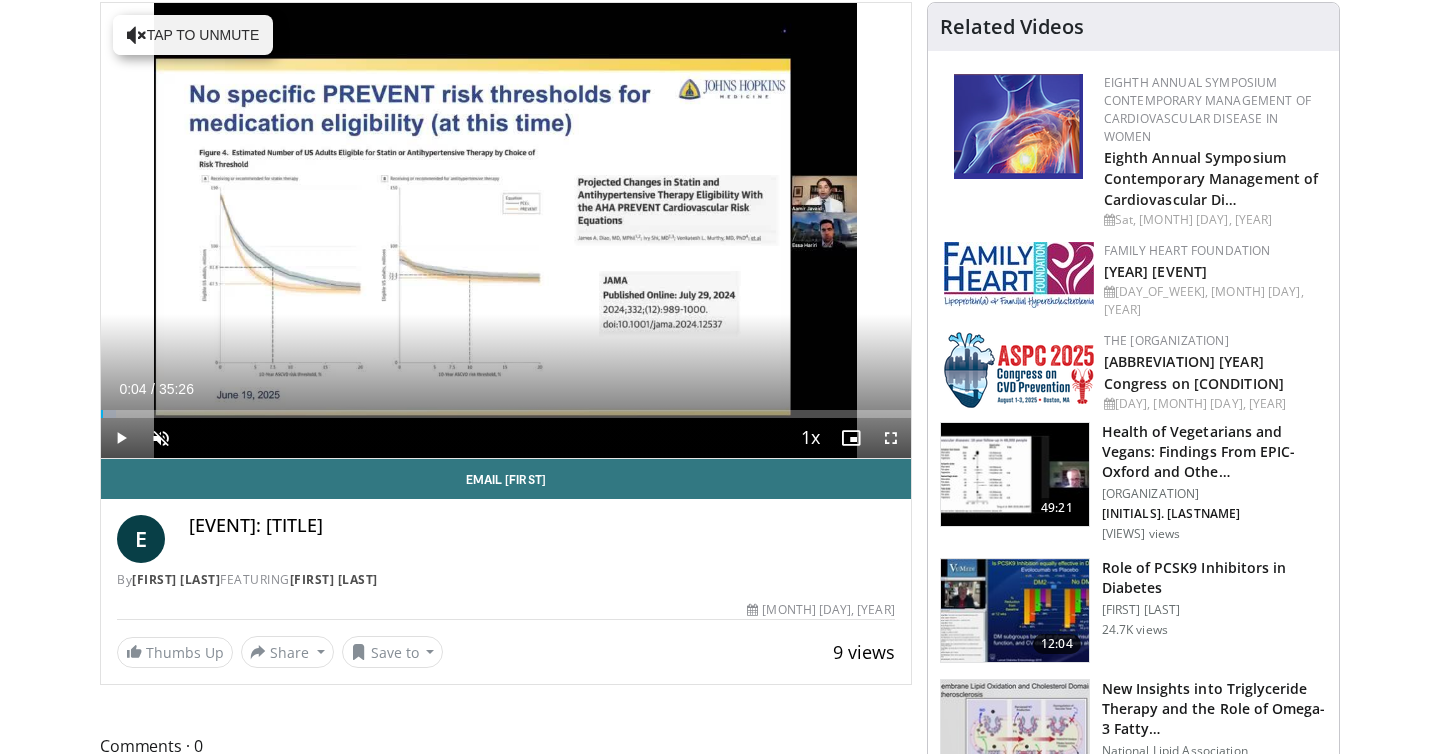 scroll, scrollTop: 245, scrollLeft: 0, axis: vertical 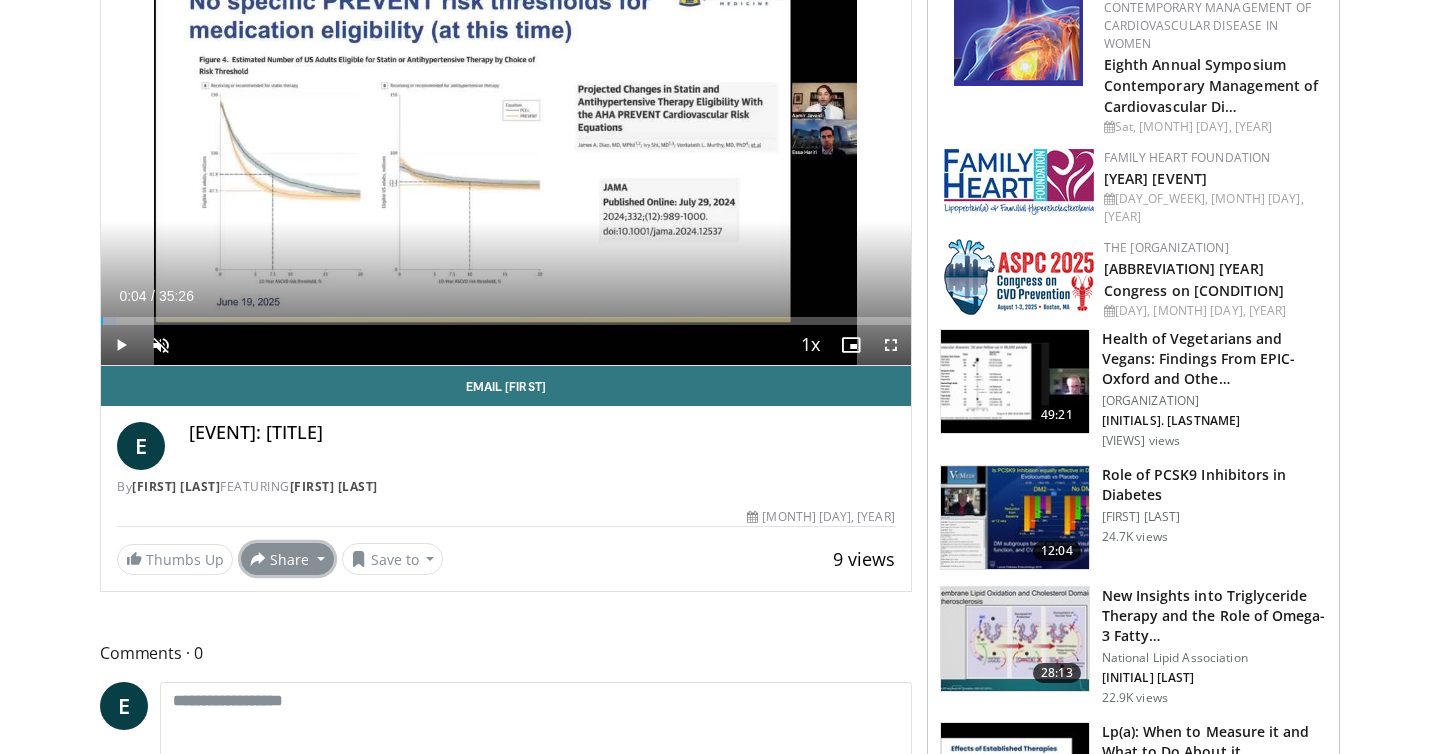 click on "Share" at bounding box center (287, 559) 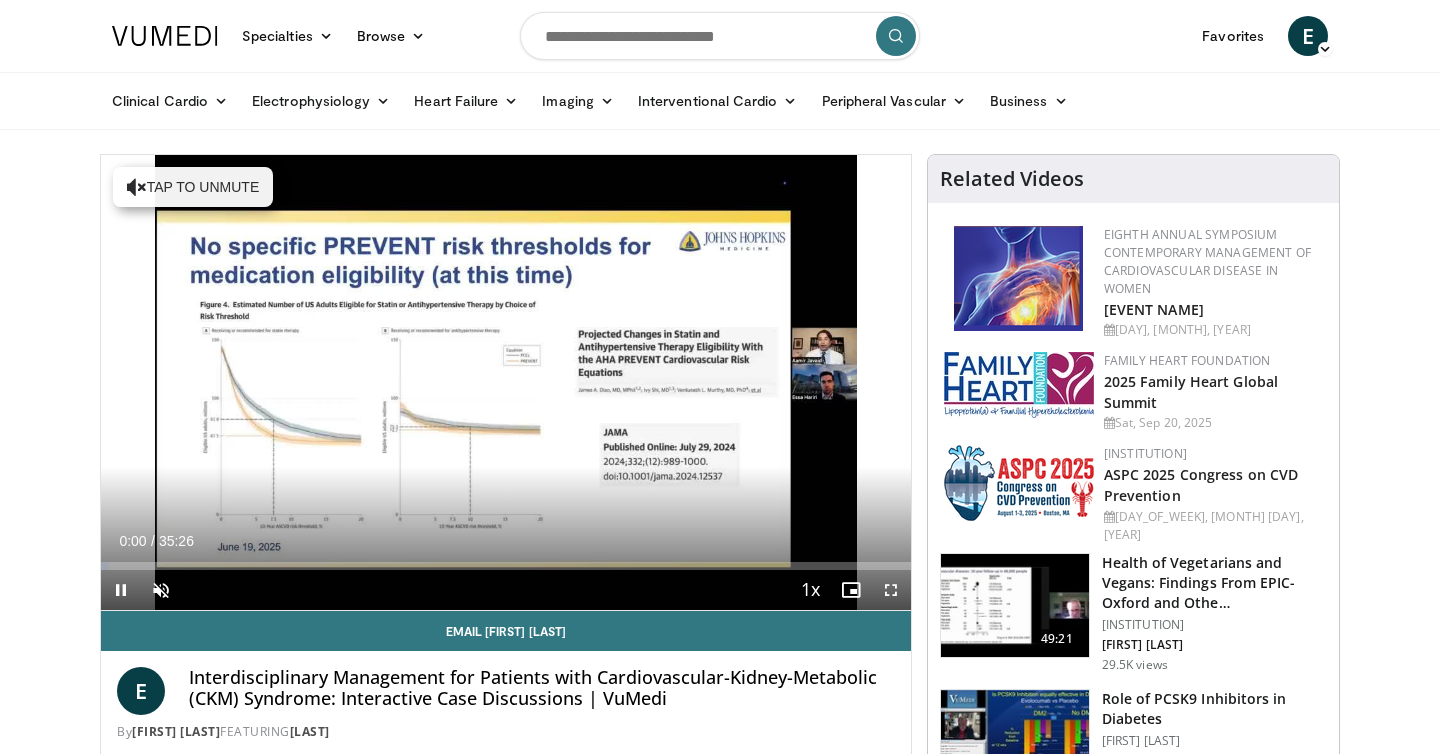 scroll, scrollTop: 0, scrollLeft: 0, axis: both 